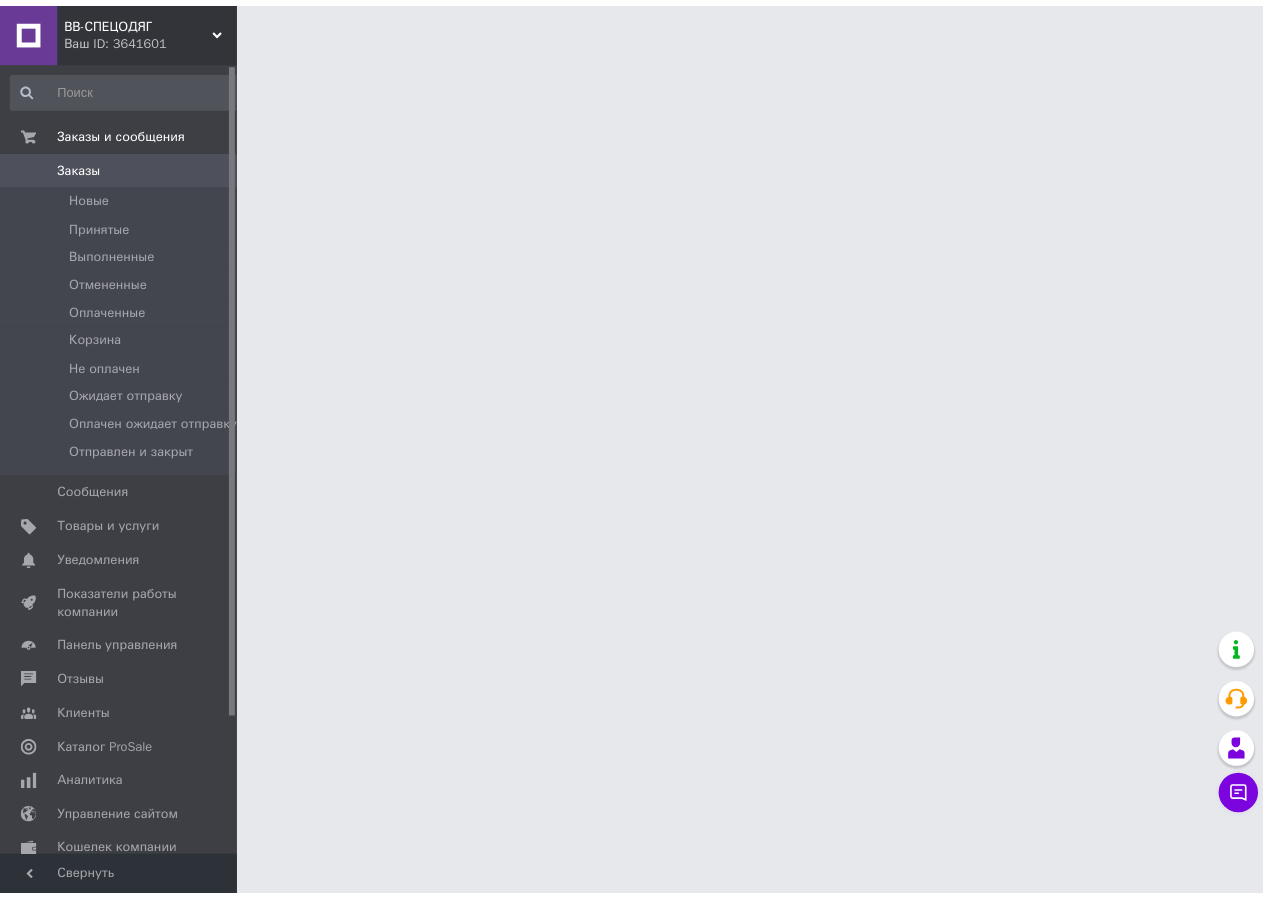 scroll, scrollTop: 0, scrollLeft: 0, axis: both 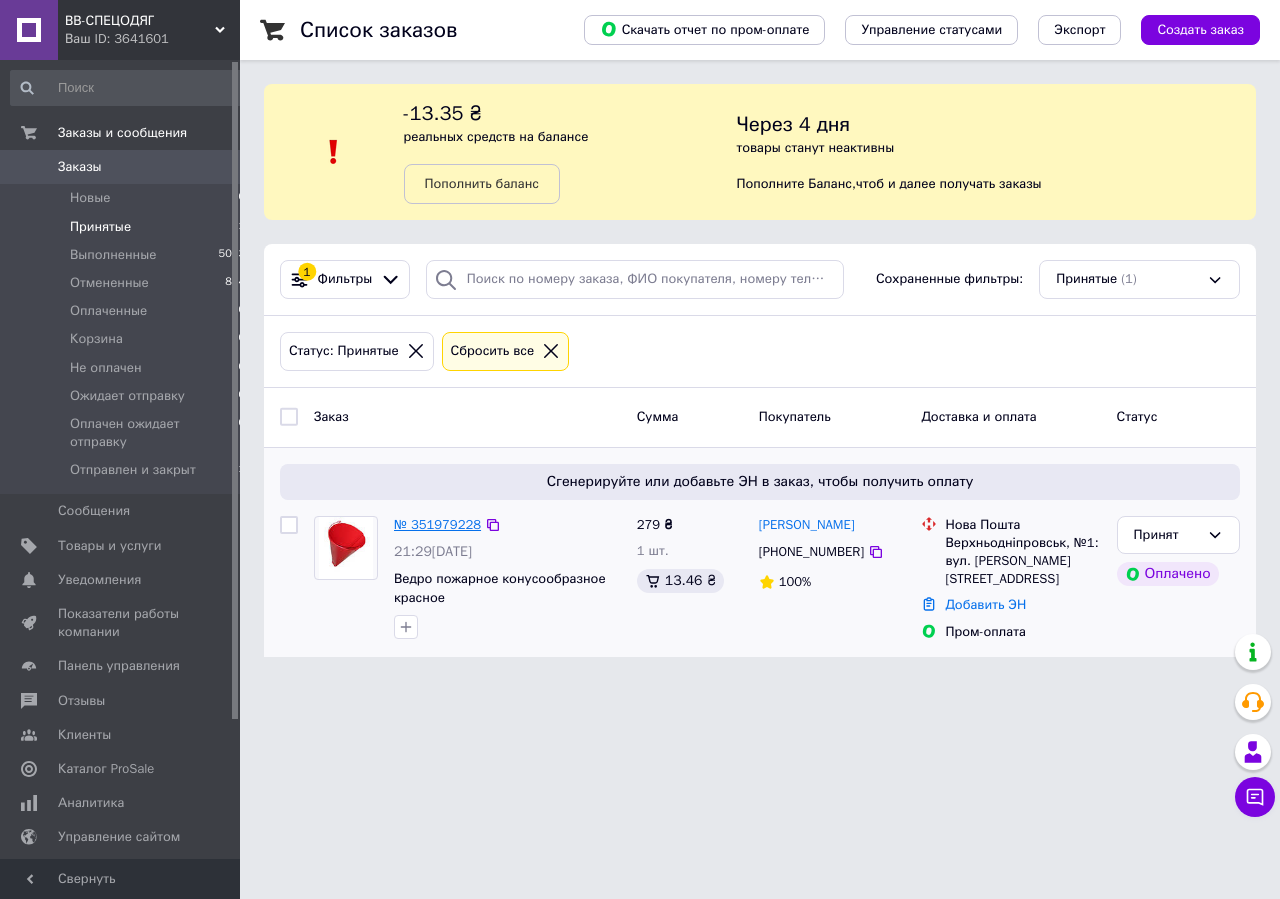 click on "№ 351979228" at bounding box center [437, 524] 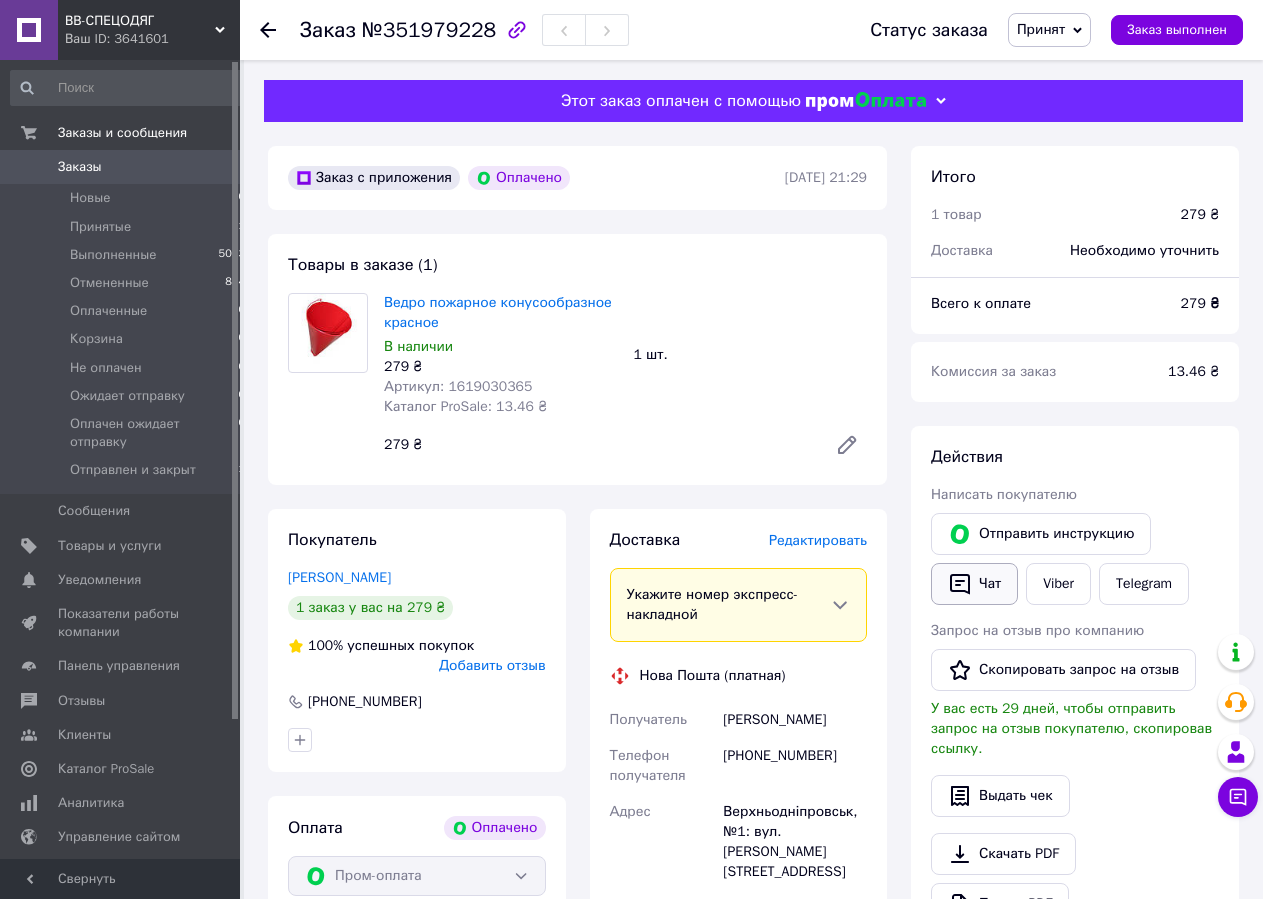 click on "Отправить инструкцию" at bounding box center (1041, 534) 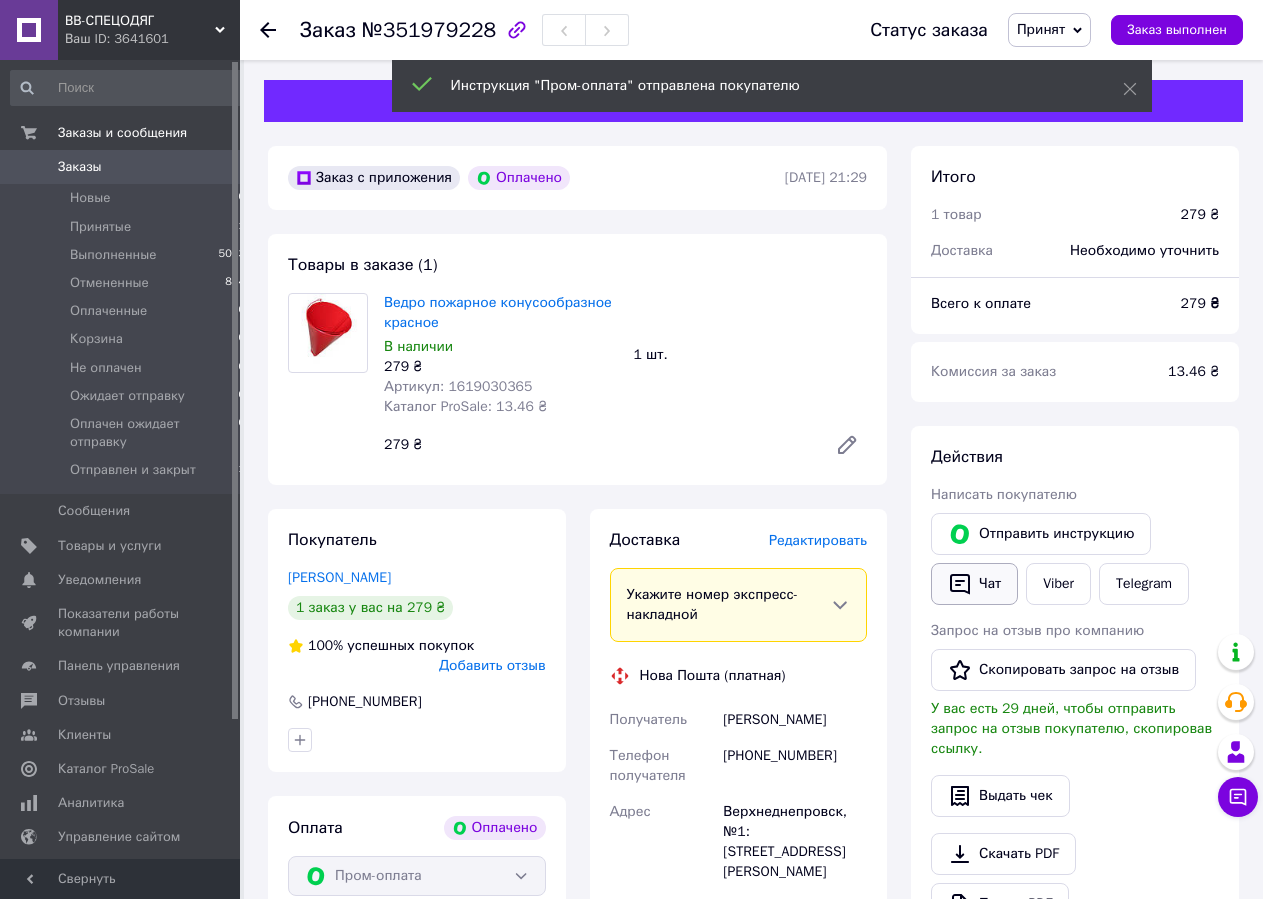 click on "Чат" at bounding box center (974, 584) 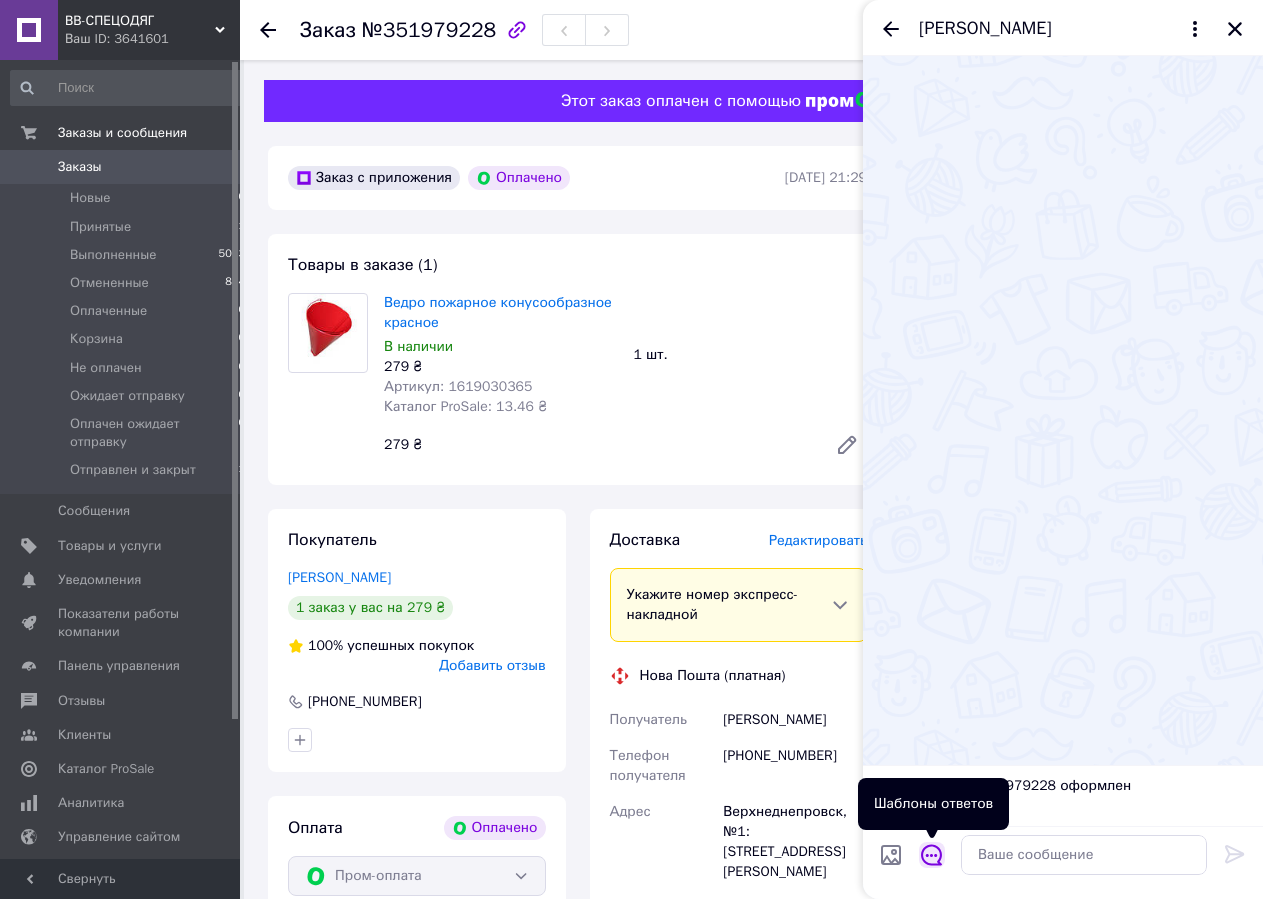 click 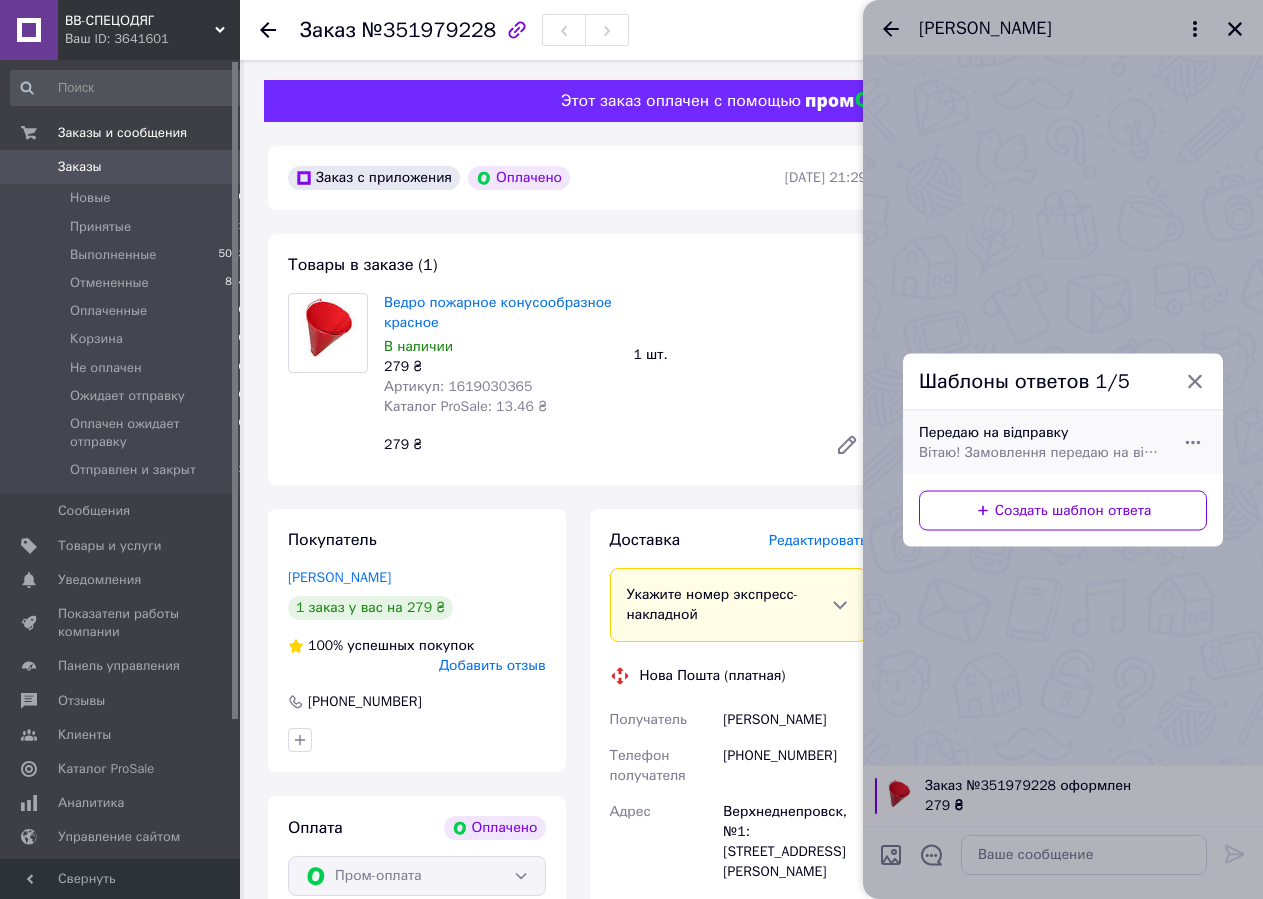 click on "Вітаю! Замовлення передаю на відправку." at bounding box center [1041, 452] 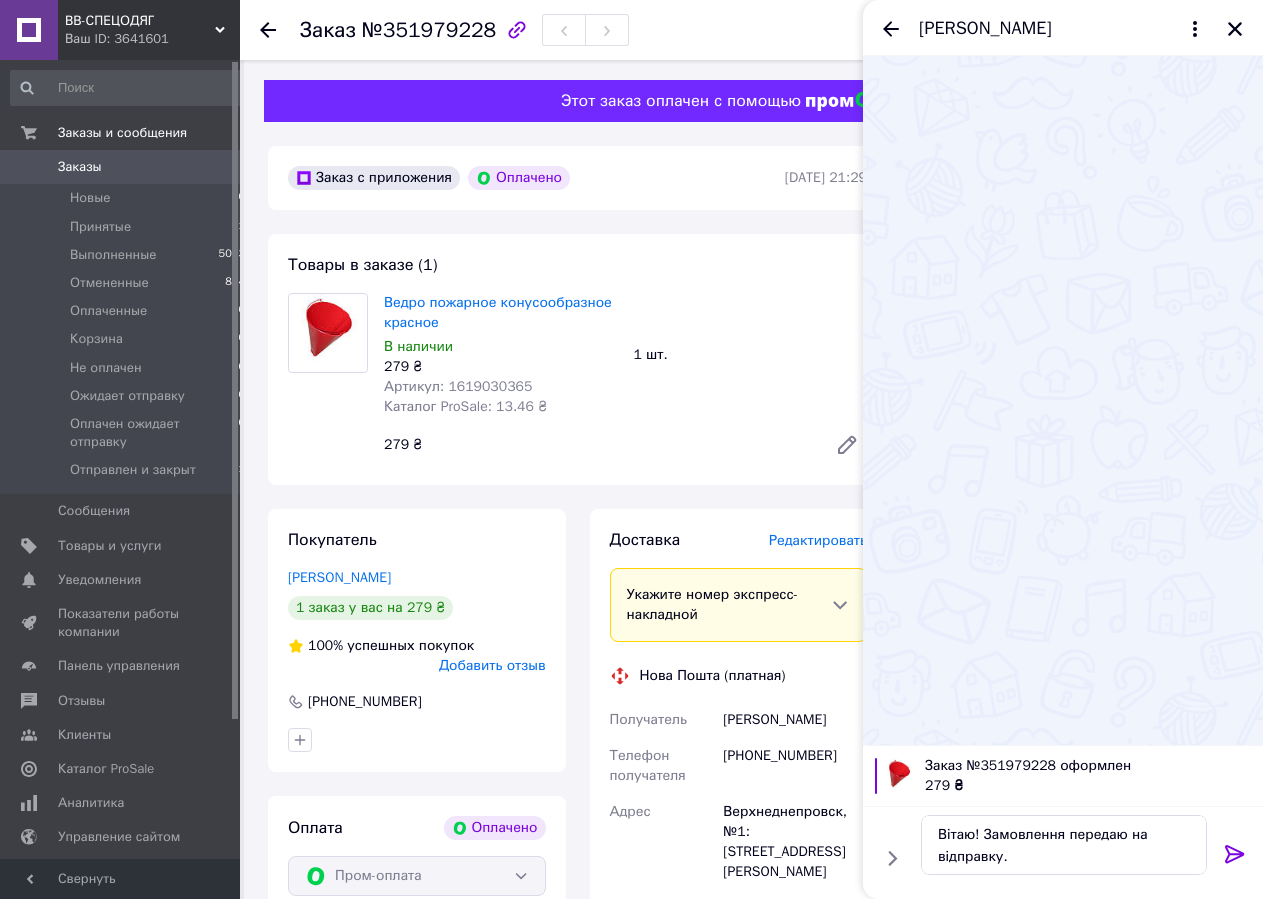 click 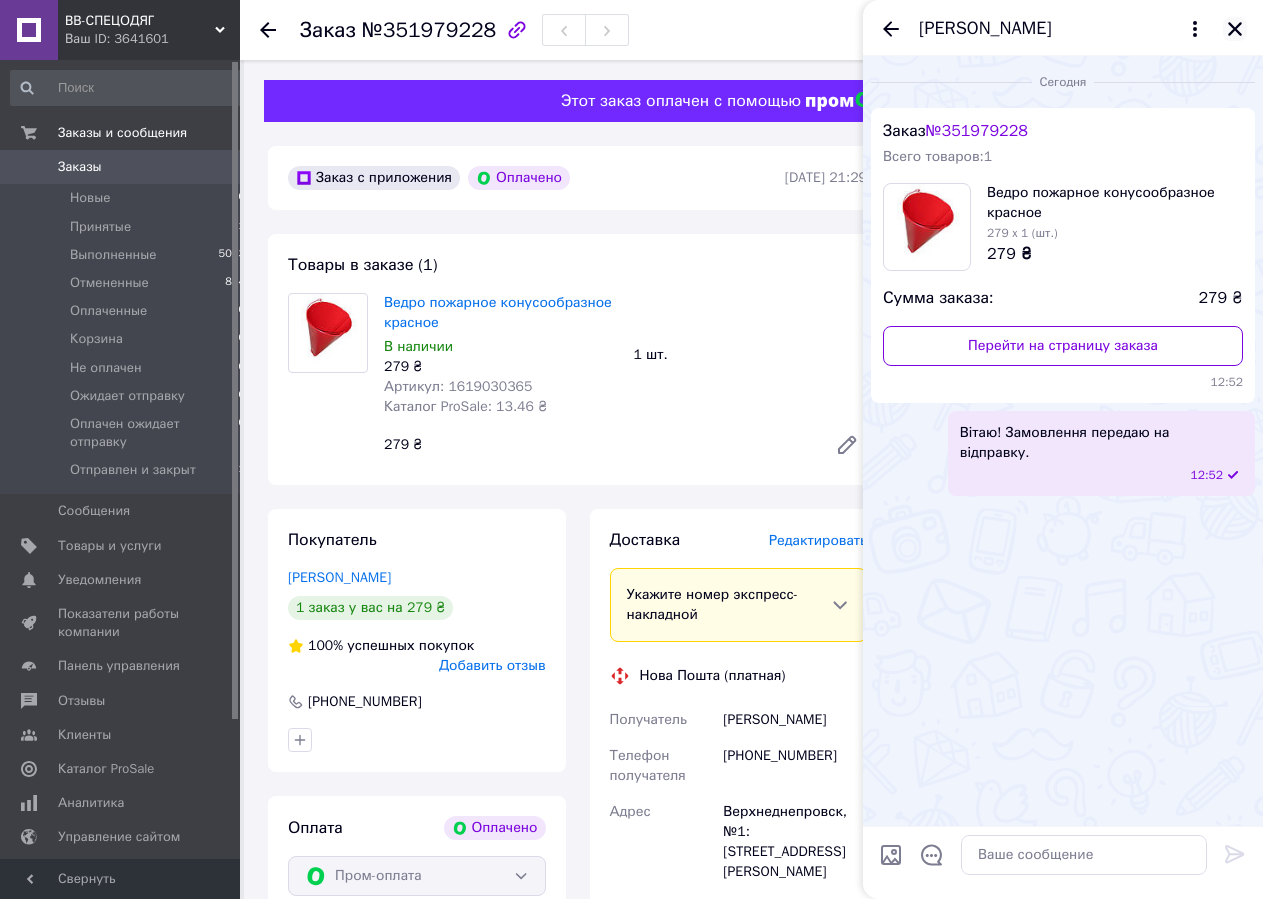 click at bounding box center [1235, 29] 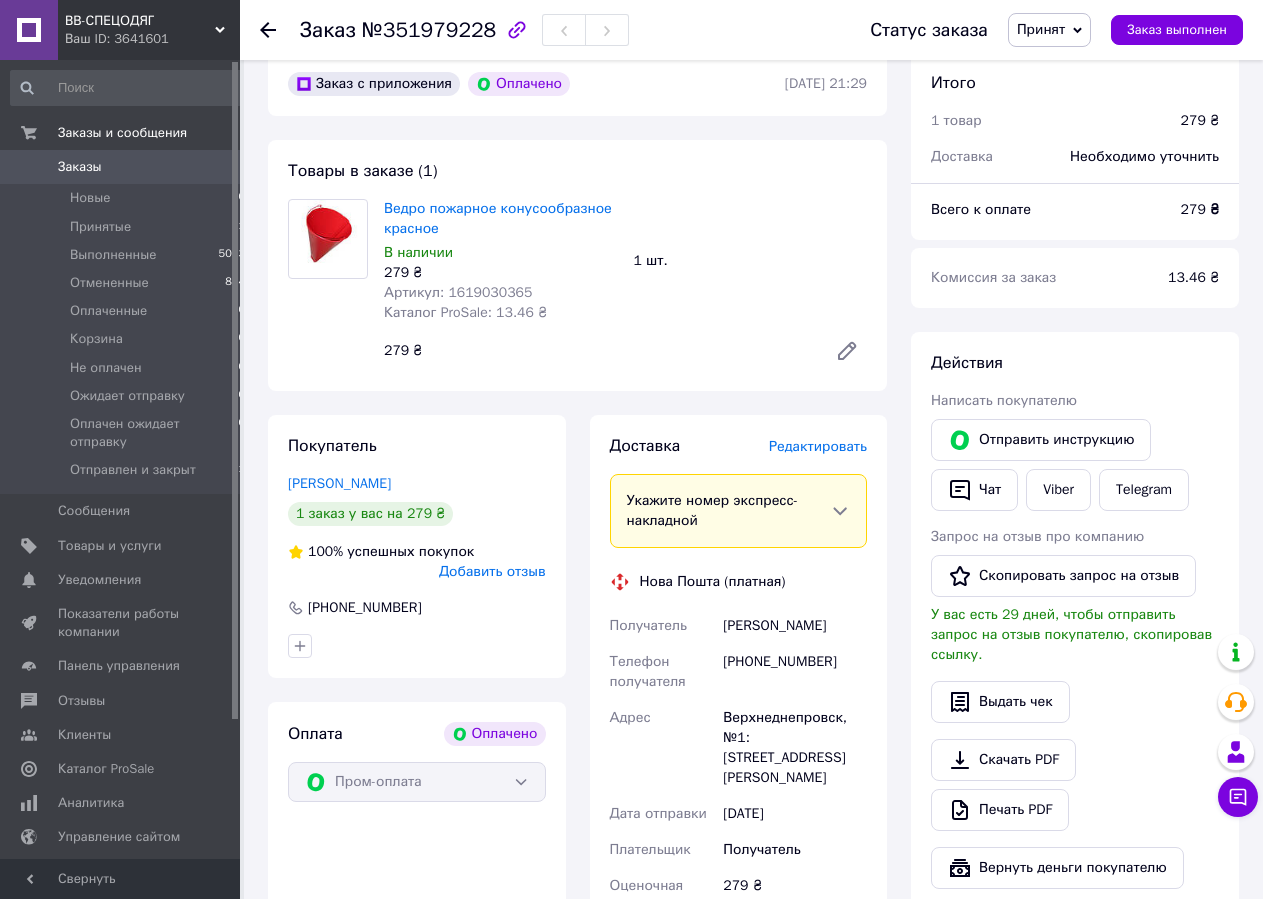 scroll, scrollTop: 0, scrollLeft: 0, axis: both 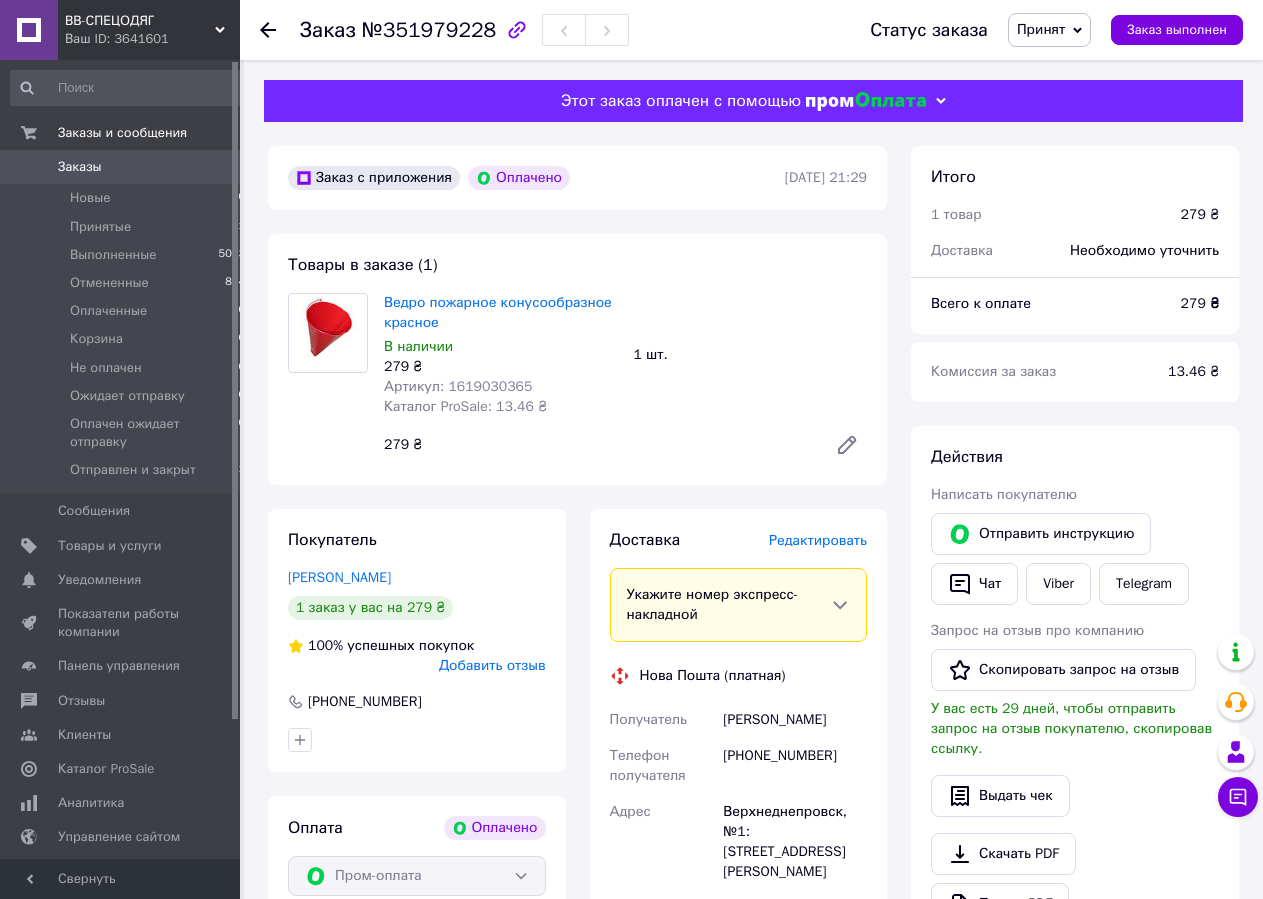 click on "Принят" at bounding box center [1041, 29] 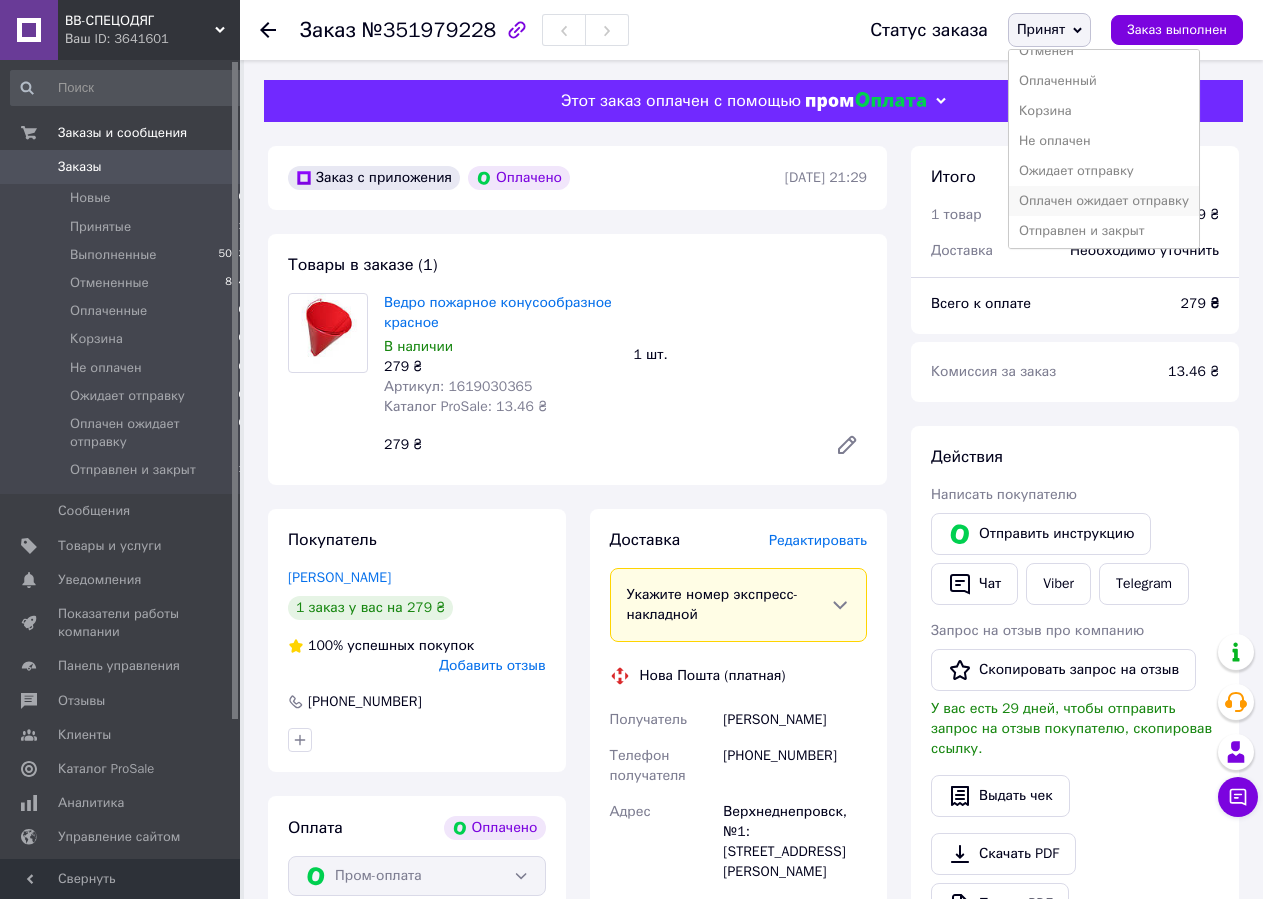 scroll, scrollTop: 69, scrollLeft: 0, axis: vertical 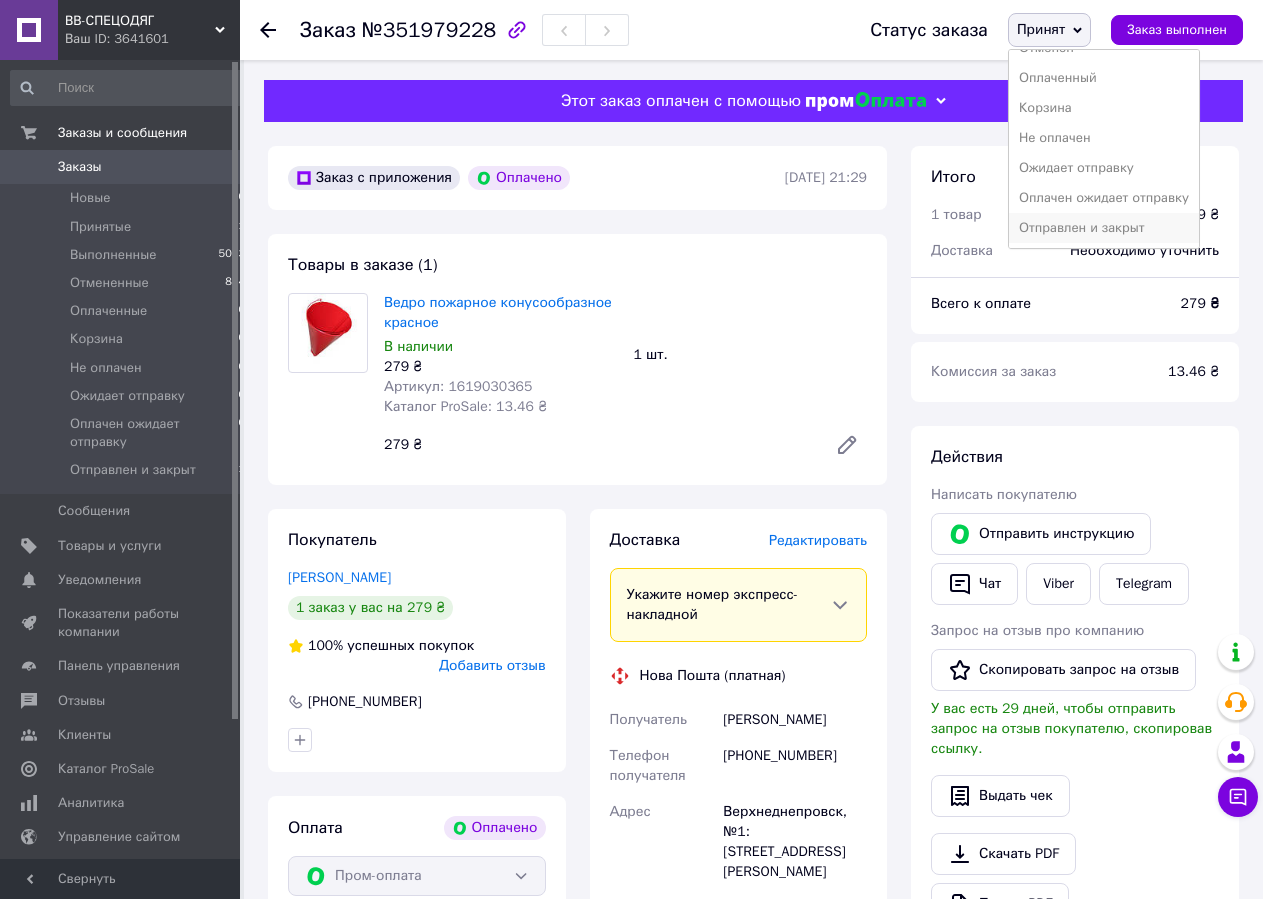 click on "Отправлен и закрыт" at bounding box center (1104, 228) 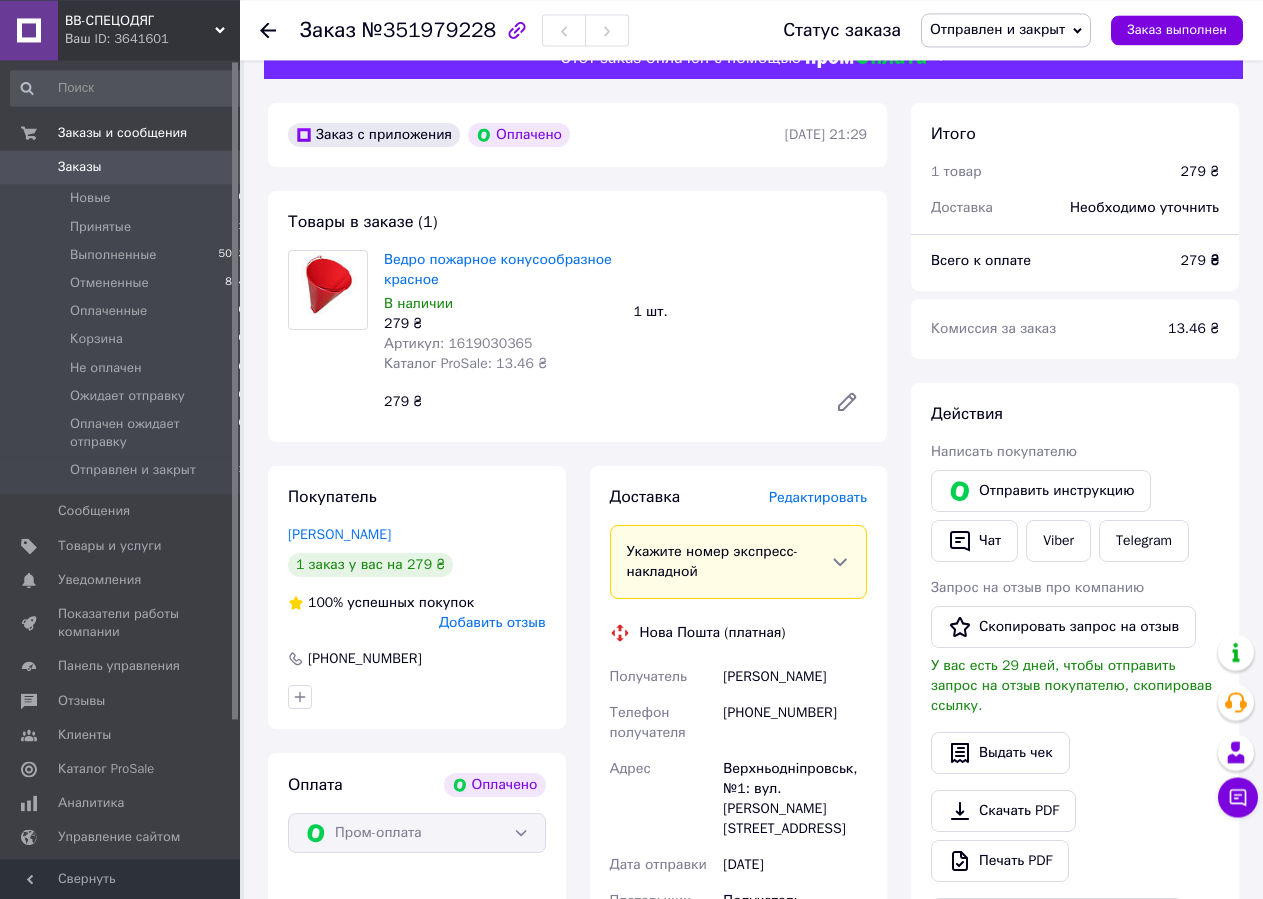 scroll, scrollTop: 0, scrollLeft: 0, axis: both 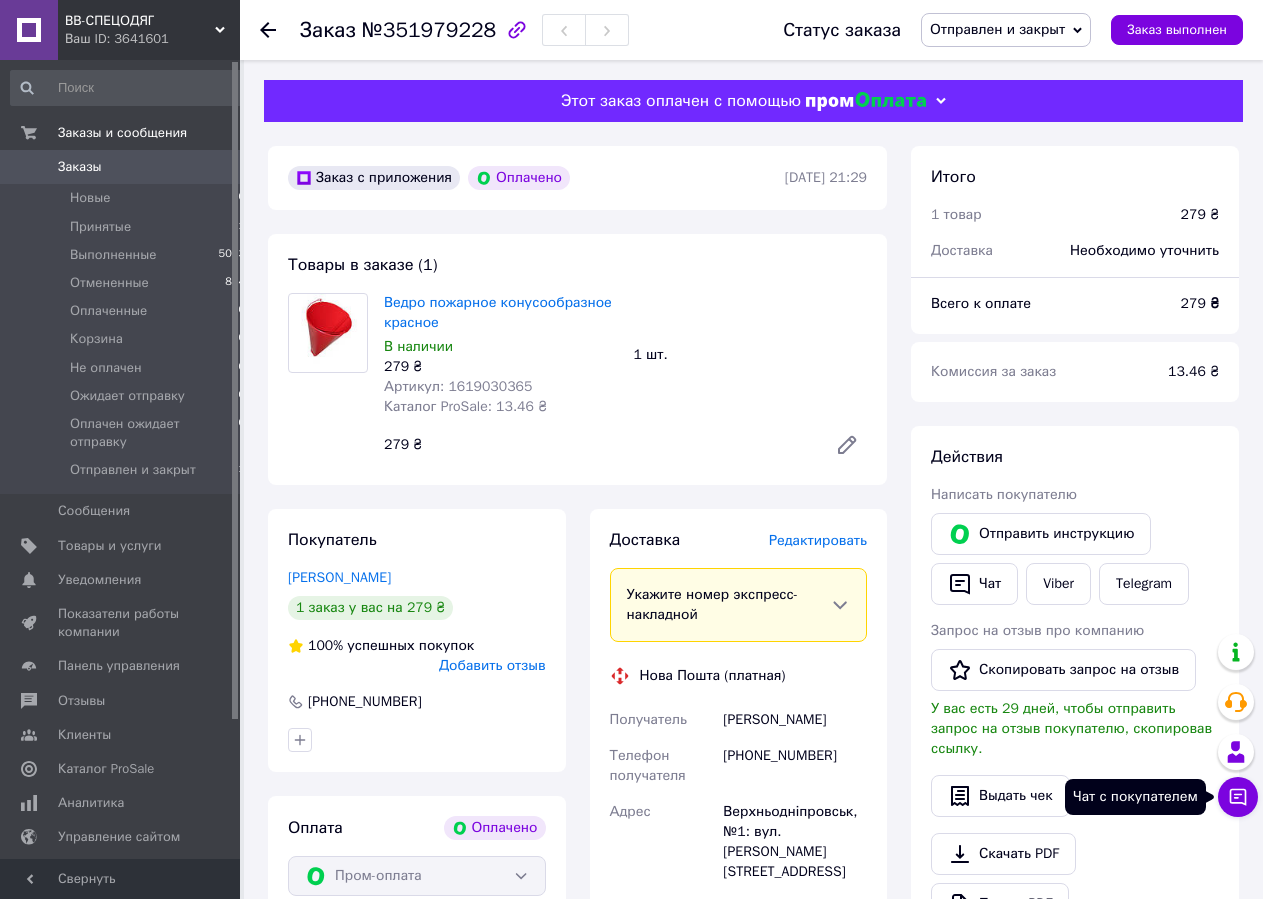click 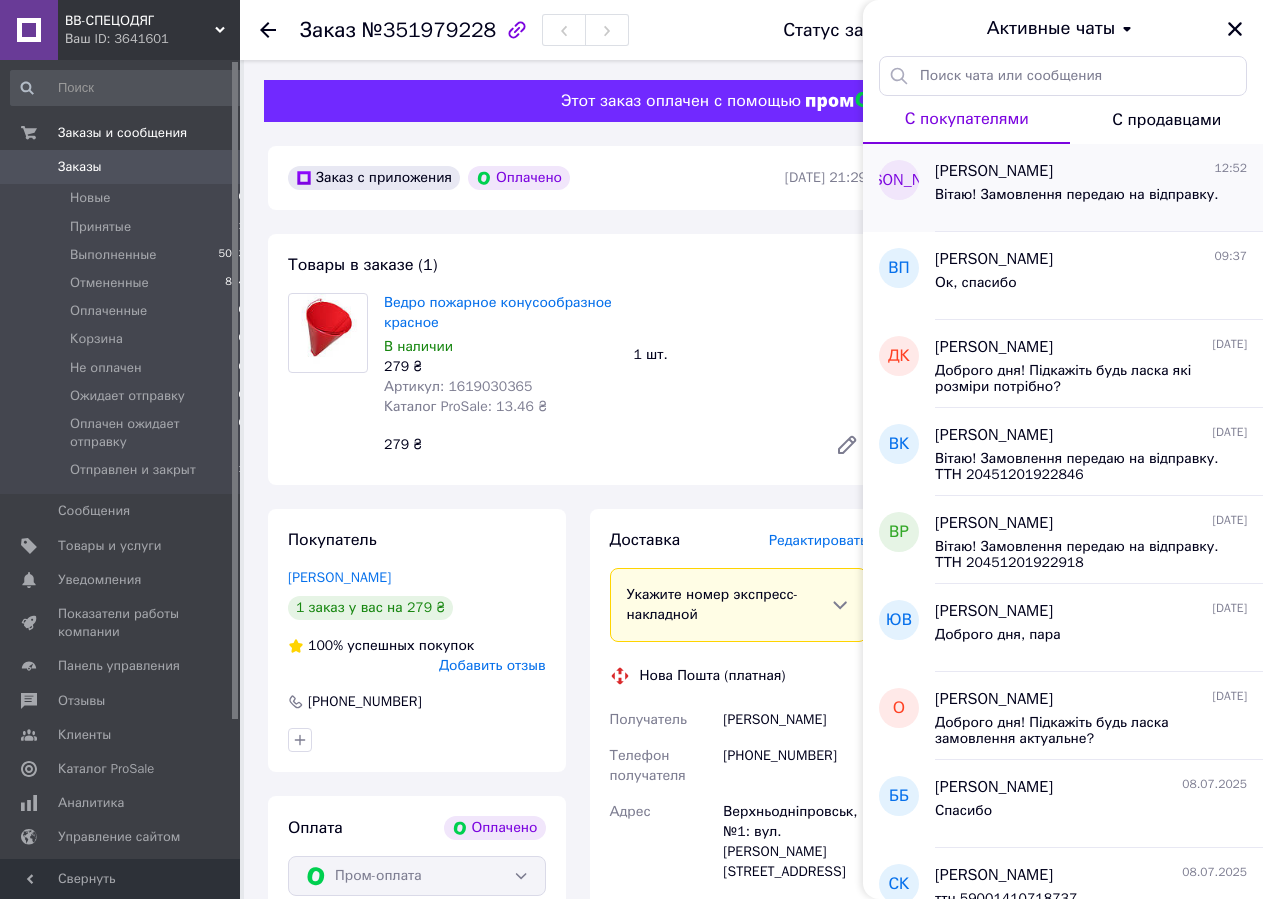 click on "Вітаю! Замовлення передаю на відправку." at bounding box center (1077, 195) 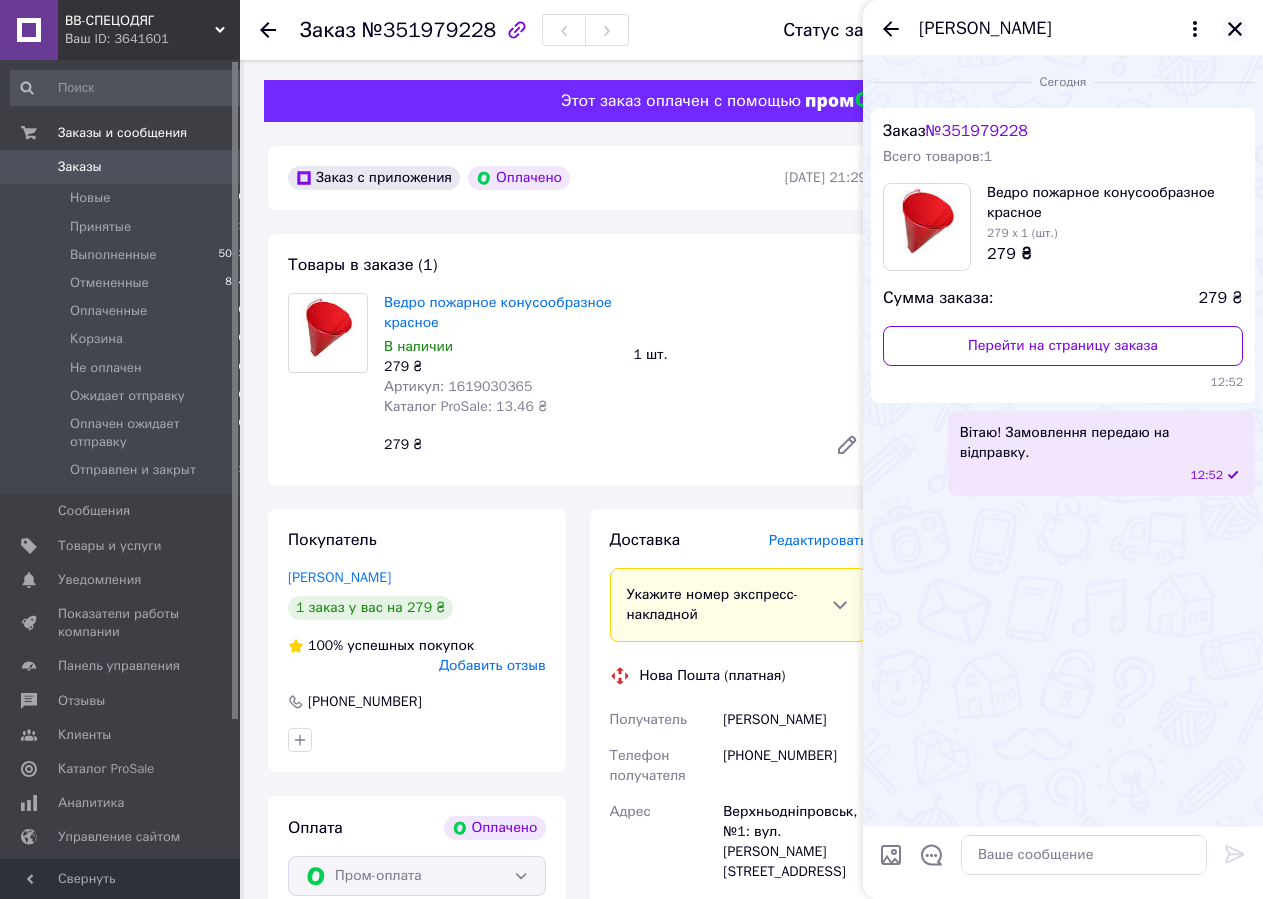 click 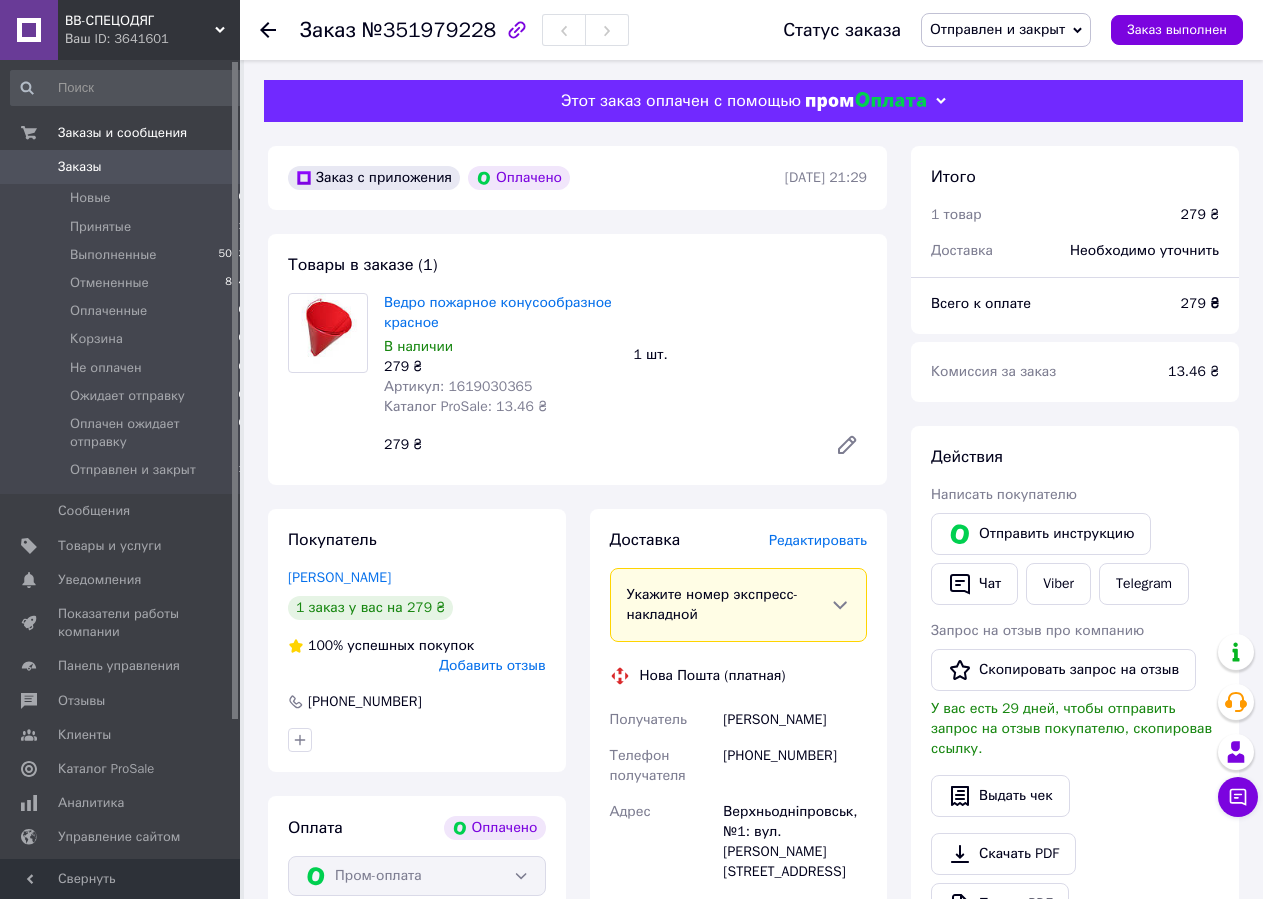 click 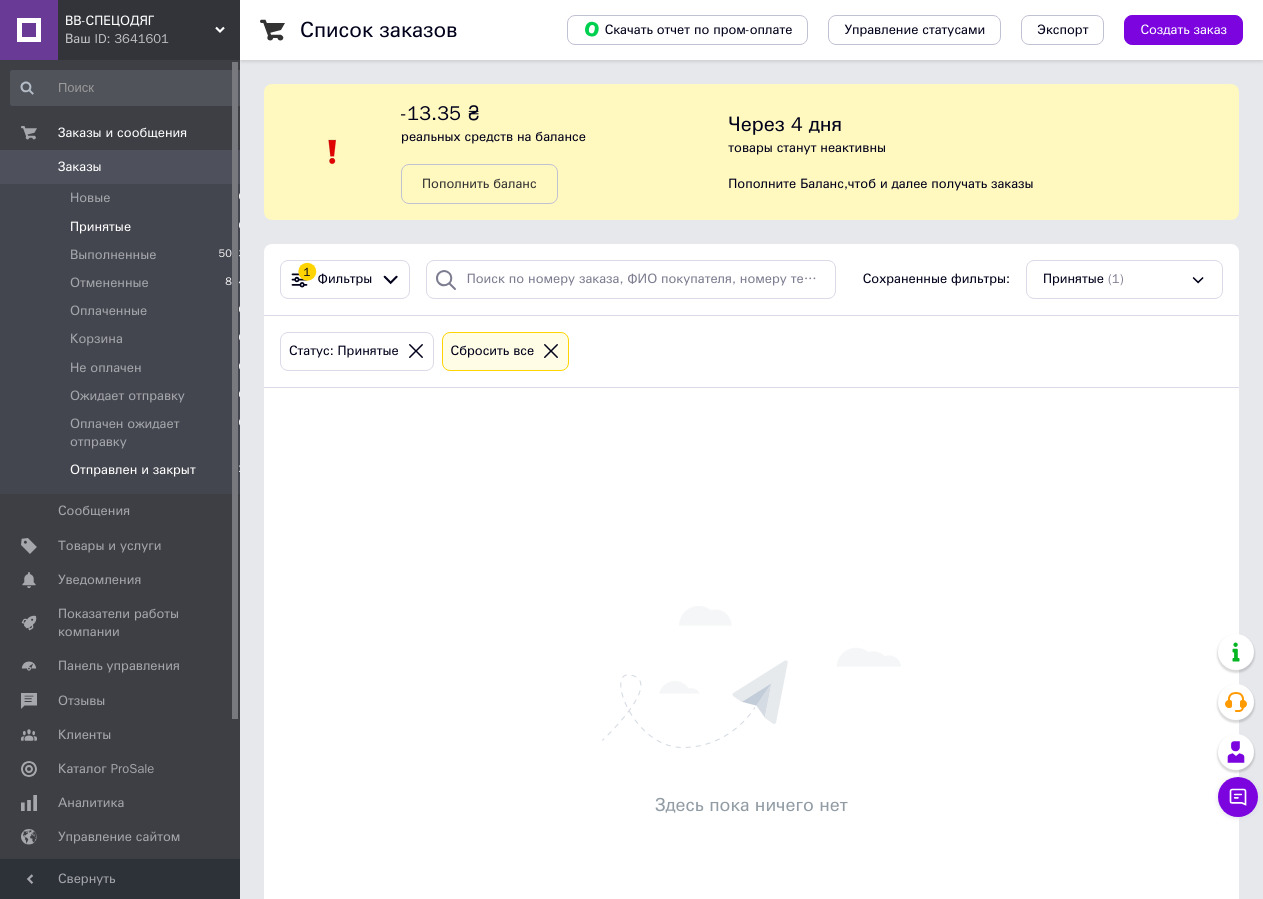 click on "Отправлен и закрыт" at bounding box center [133, 470] 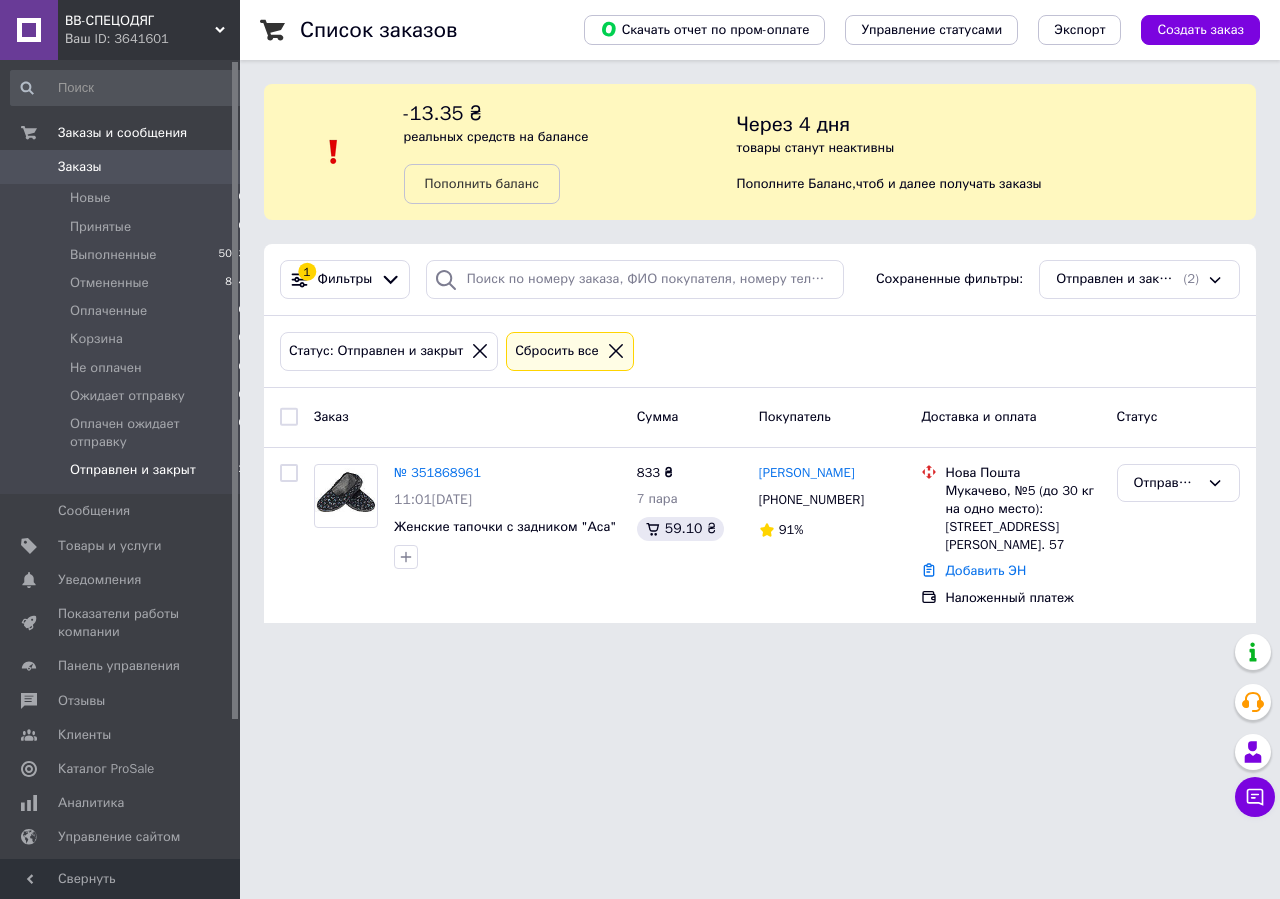 click 